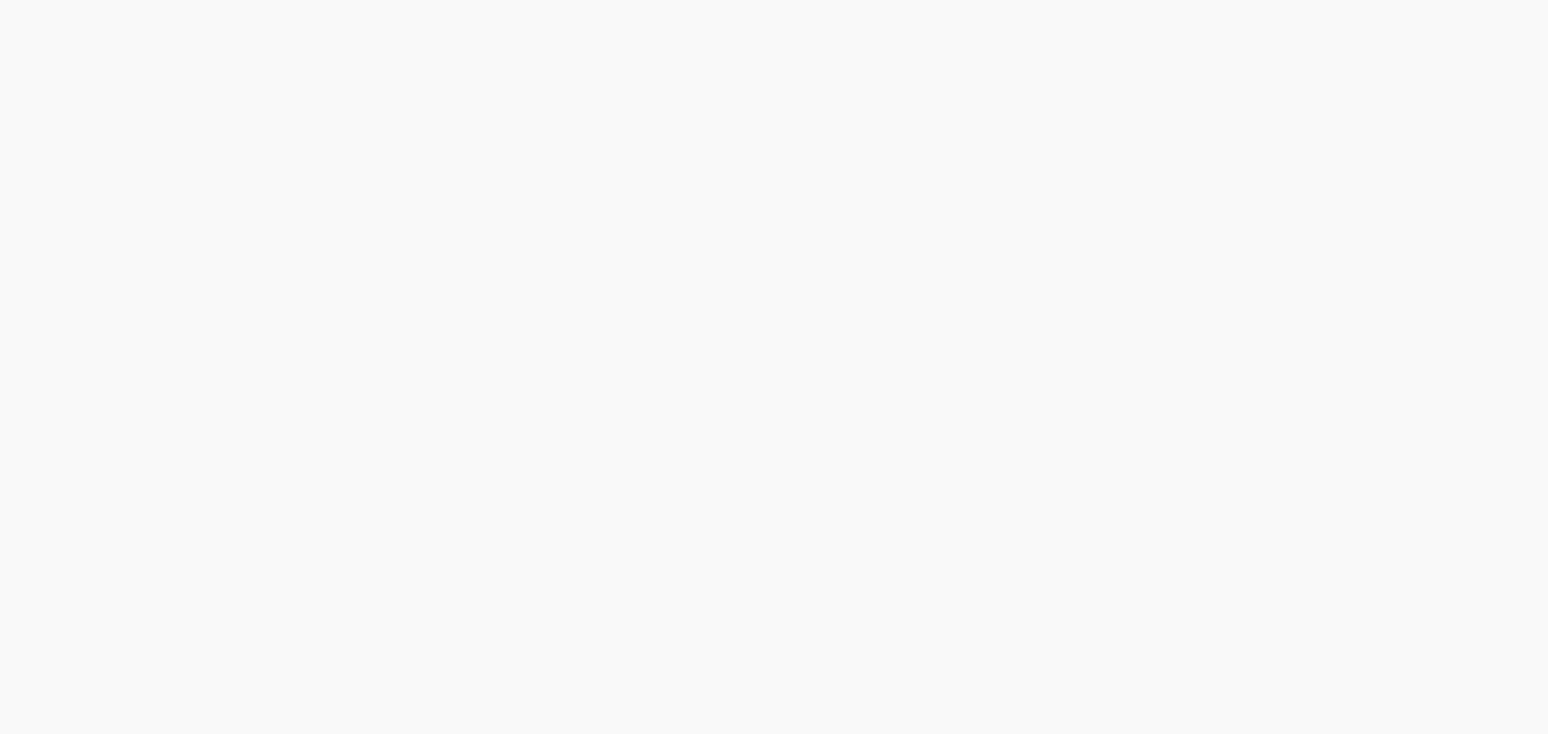 scroll, scrollTop: 0, scrollLeft: 0, axis: both 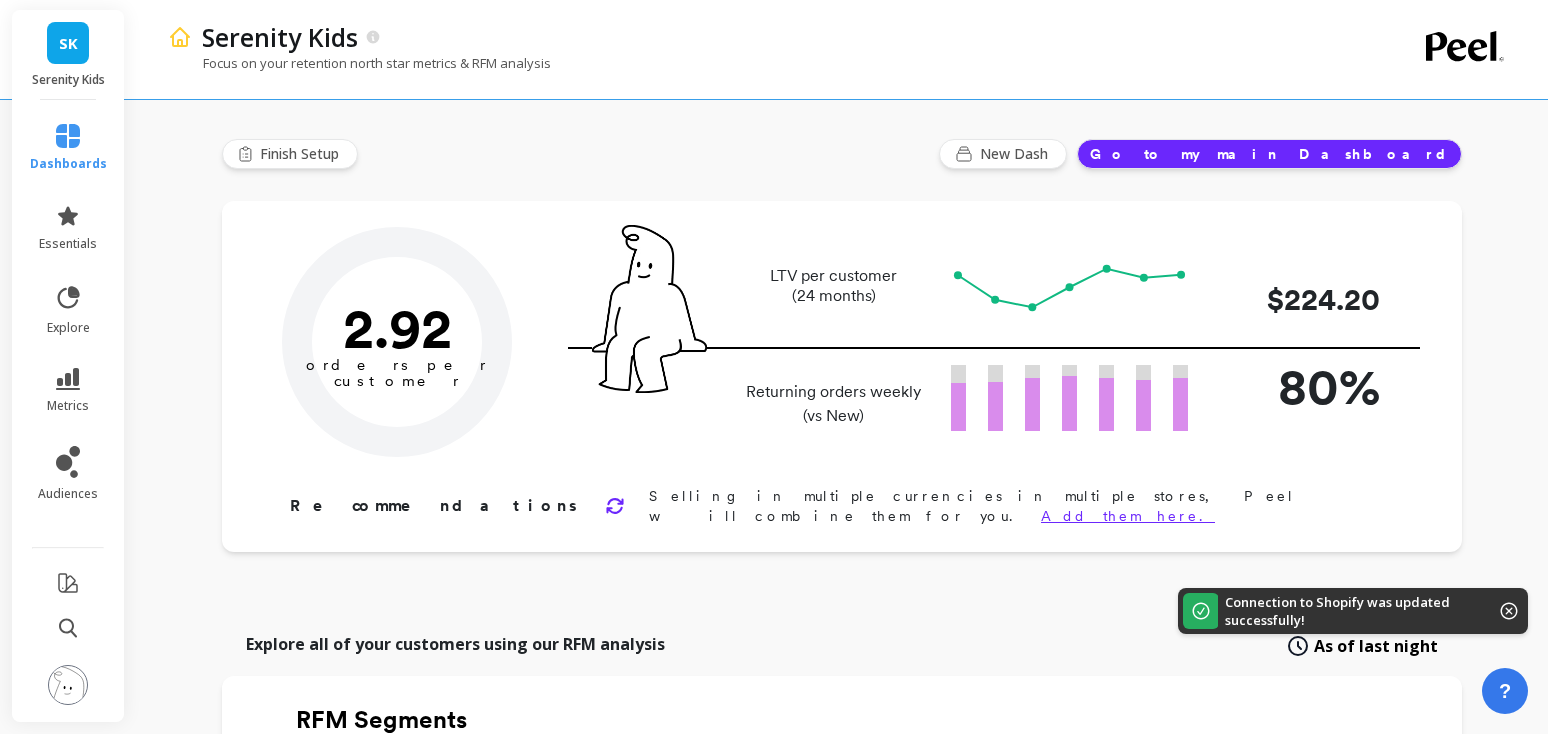 type on "Champions" 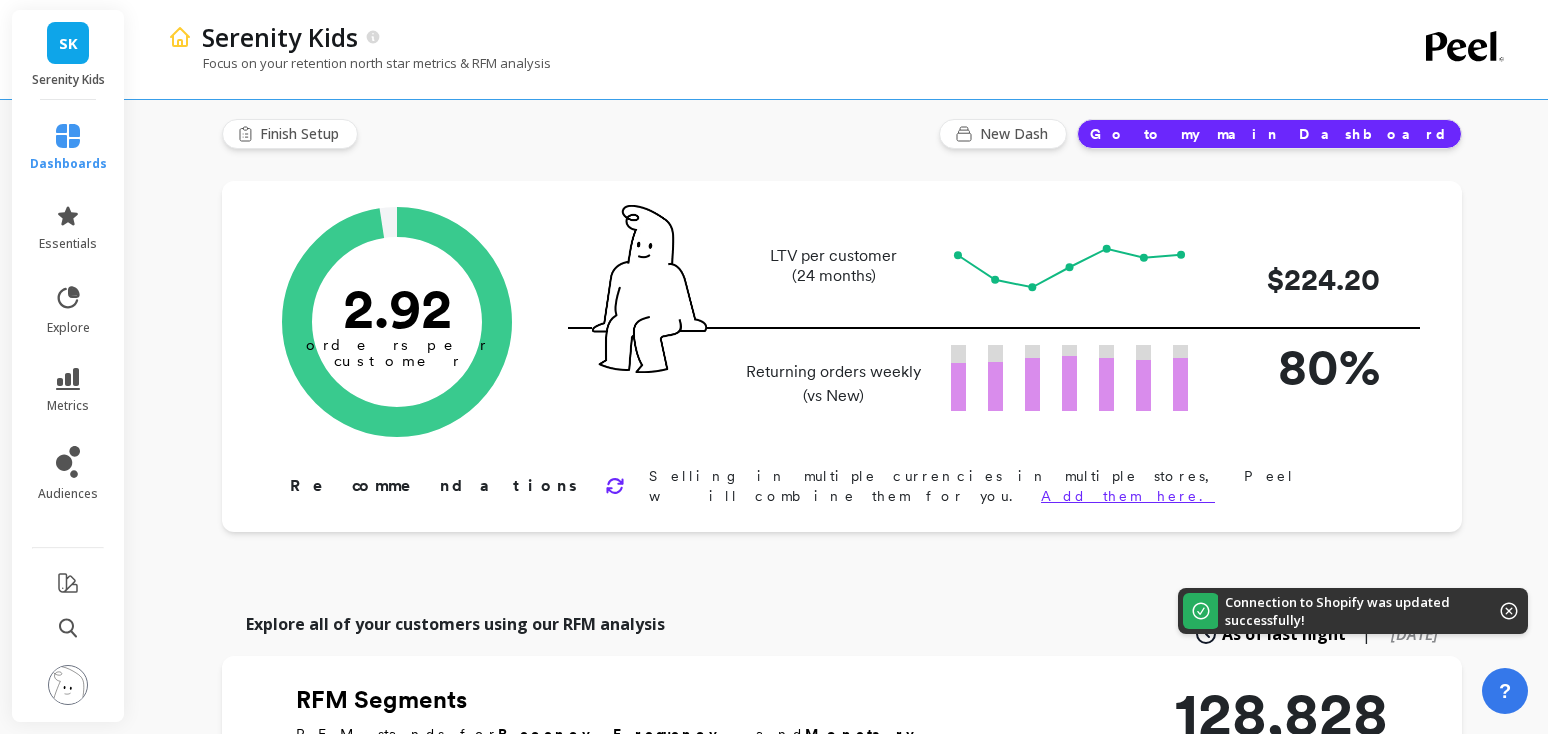 scroll, scrollTop: 23, scrollLeft: 0, axis: vertical 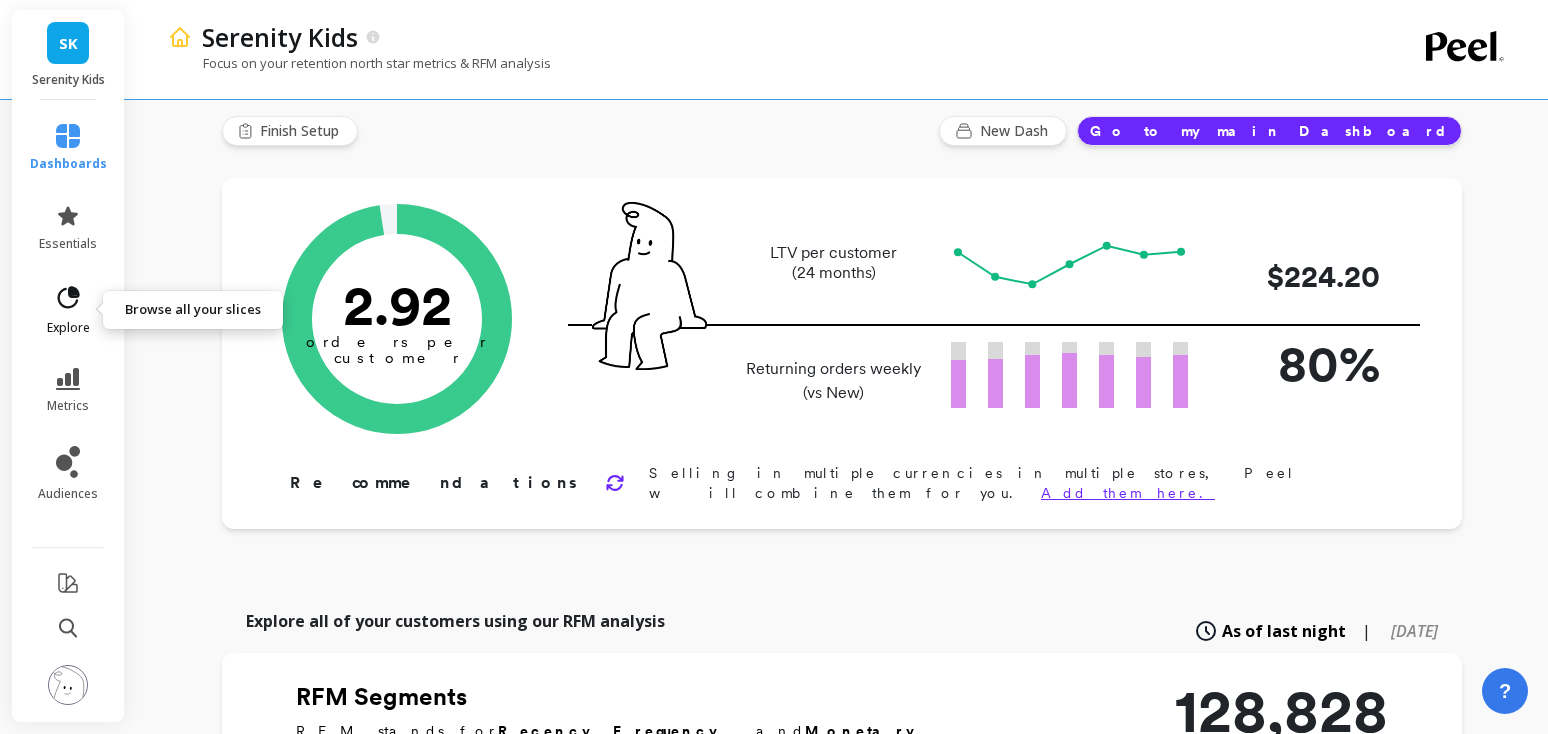 click on "explore" at bounding box center (68, 310) 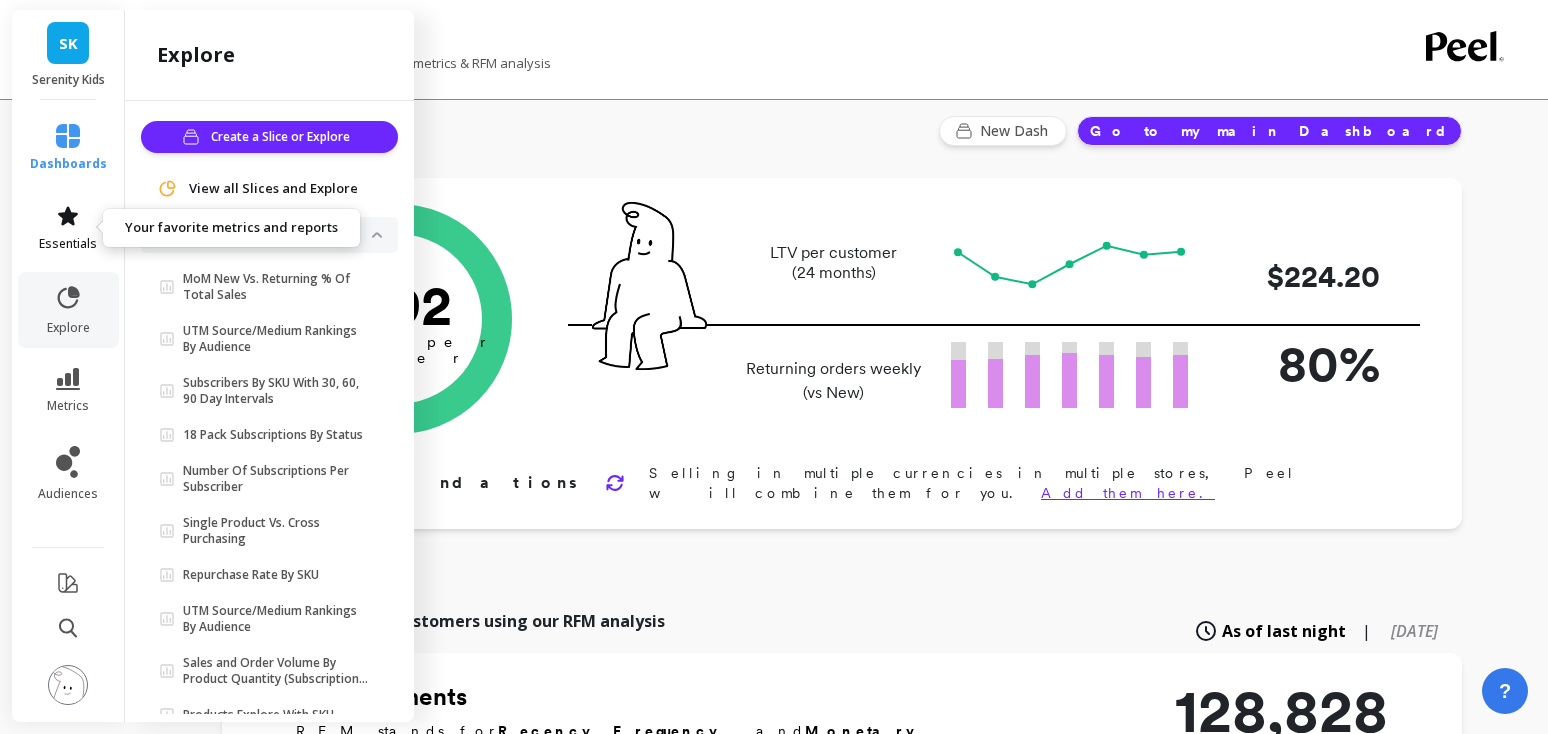 click 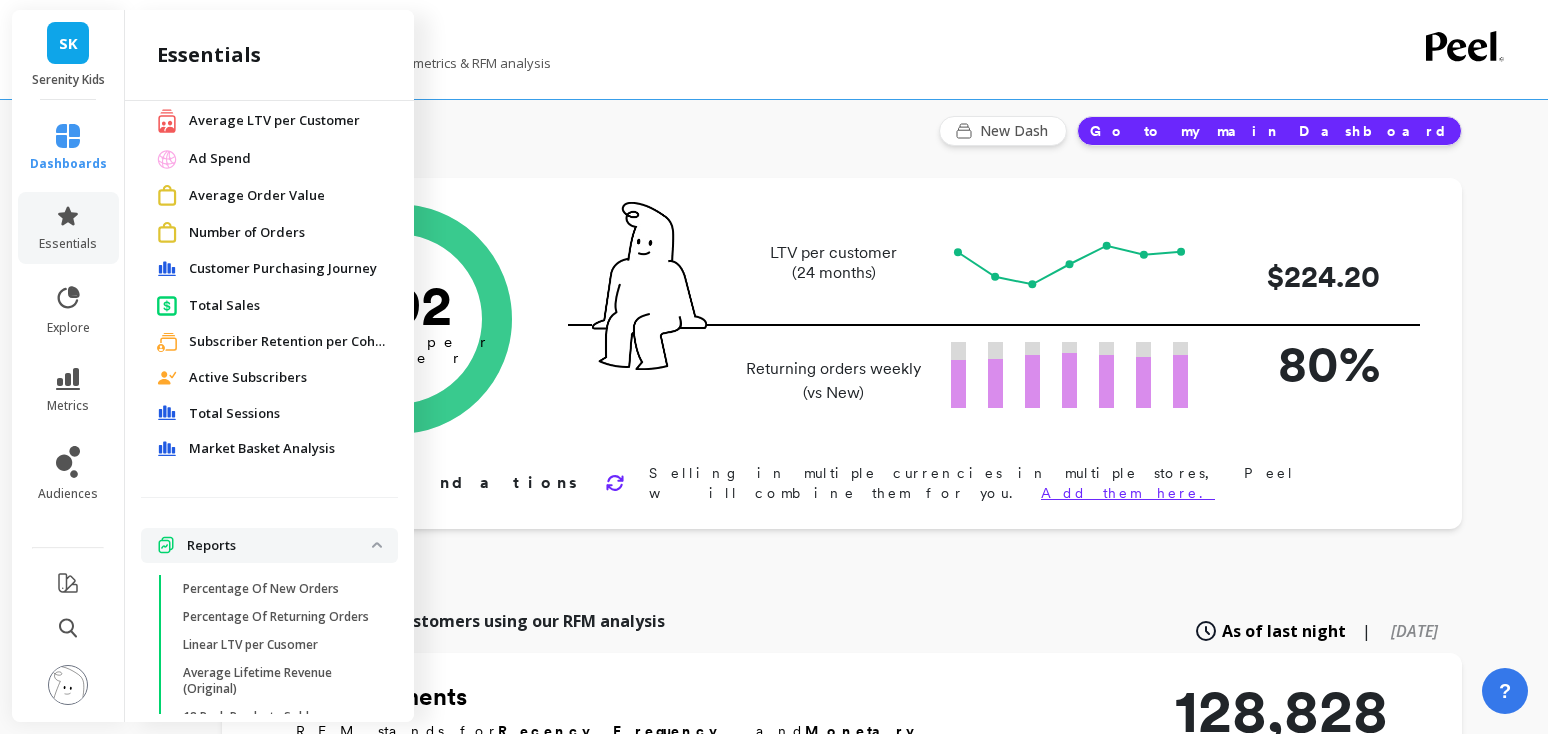 scroll, scrollTop: 270, scrollLeft: 0, axis: vertical 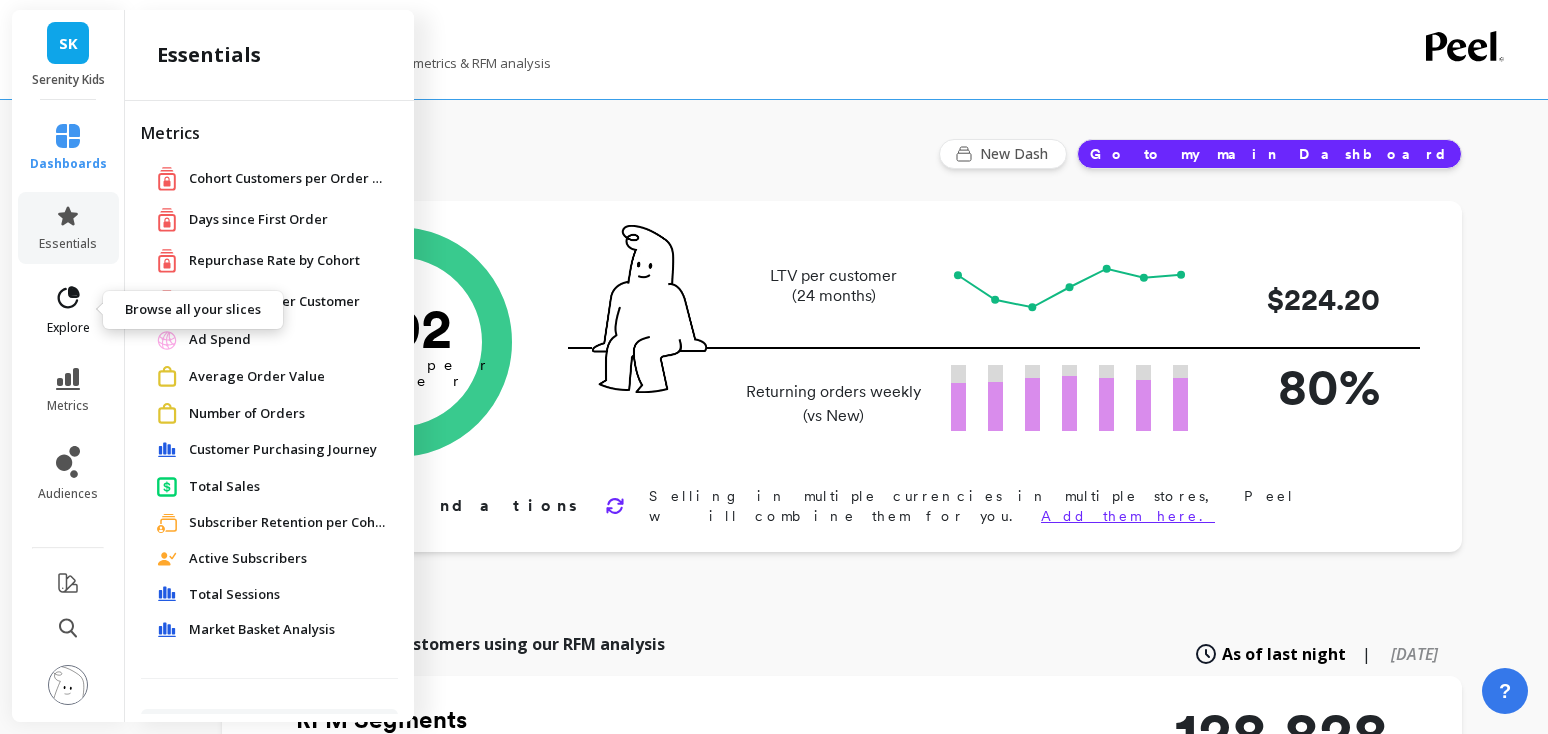 click 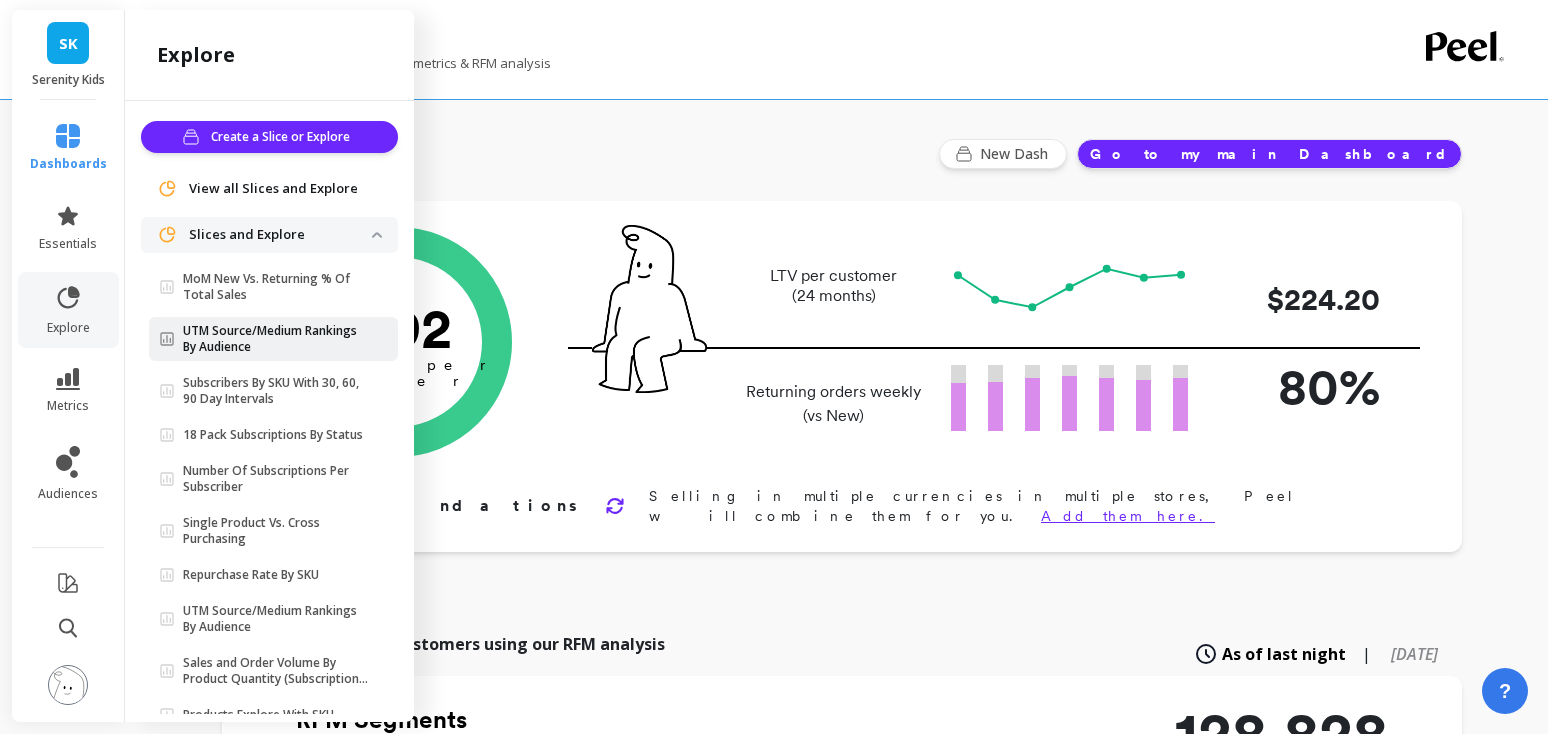 click on "UTM Source/Medium Rankings By Audience" at bounding box center [277, 339] 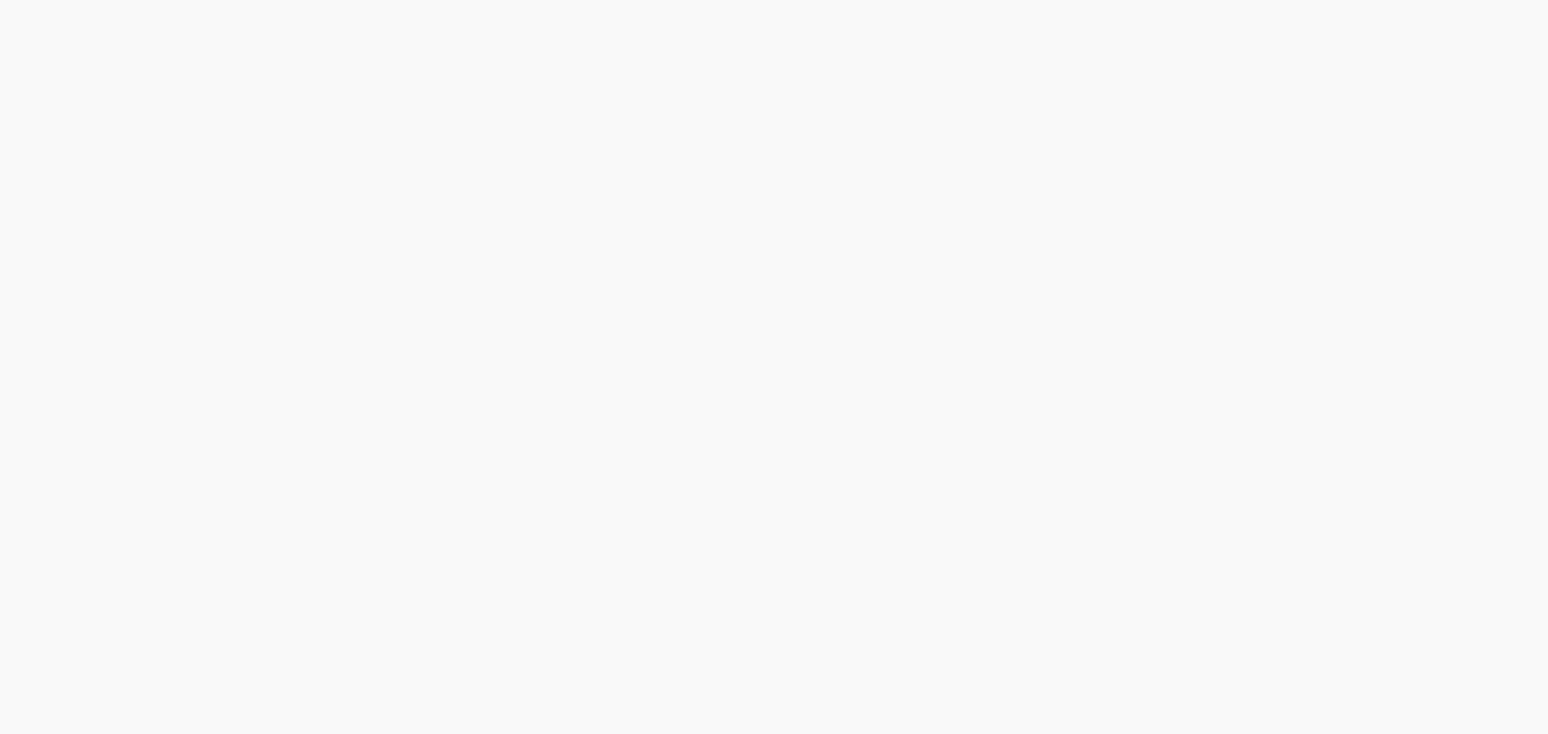 scroll, scrollTop: 0, scrollLeft: 0, axis: both 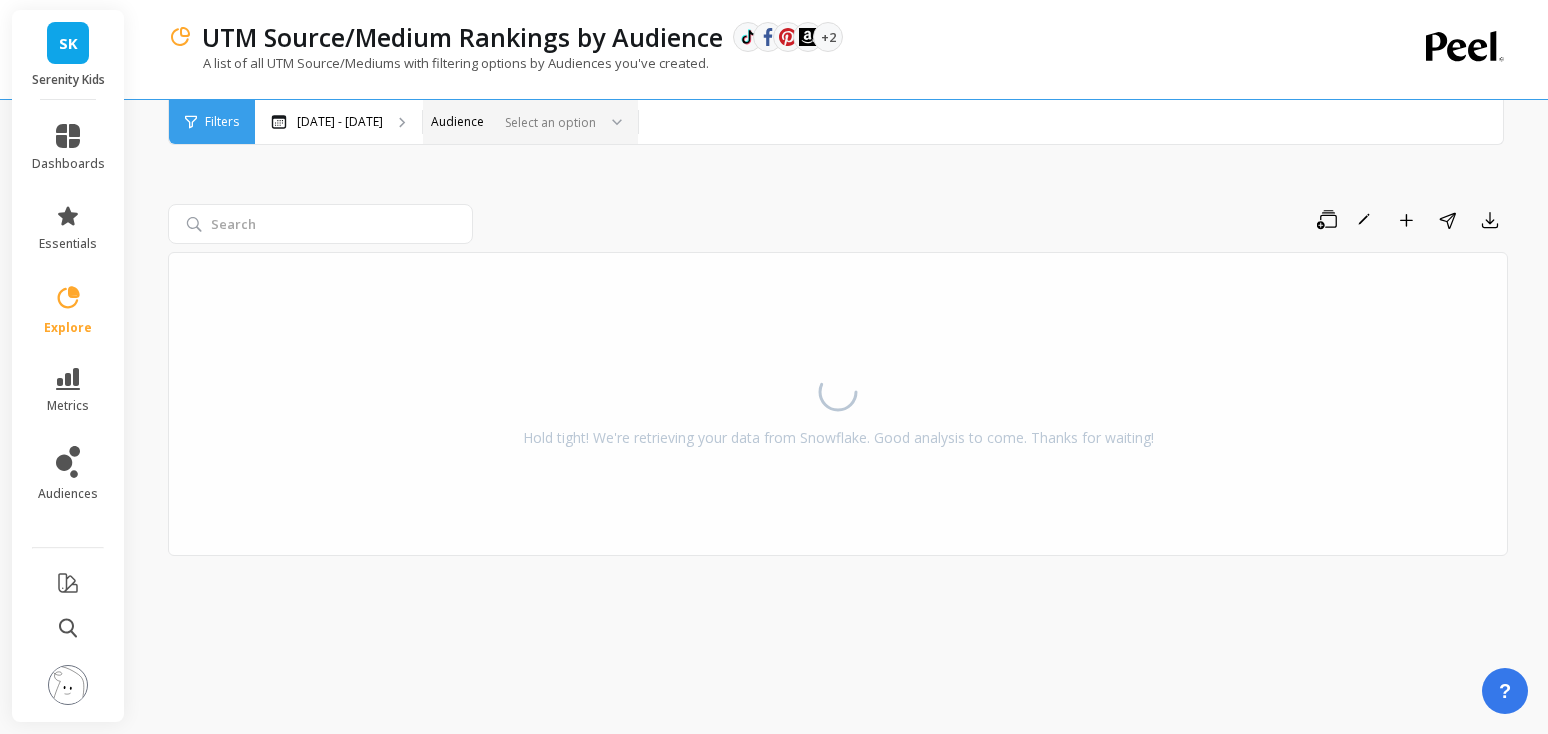 click on "Select an option" at bounding box center [518, 122] 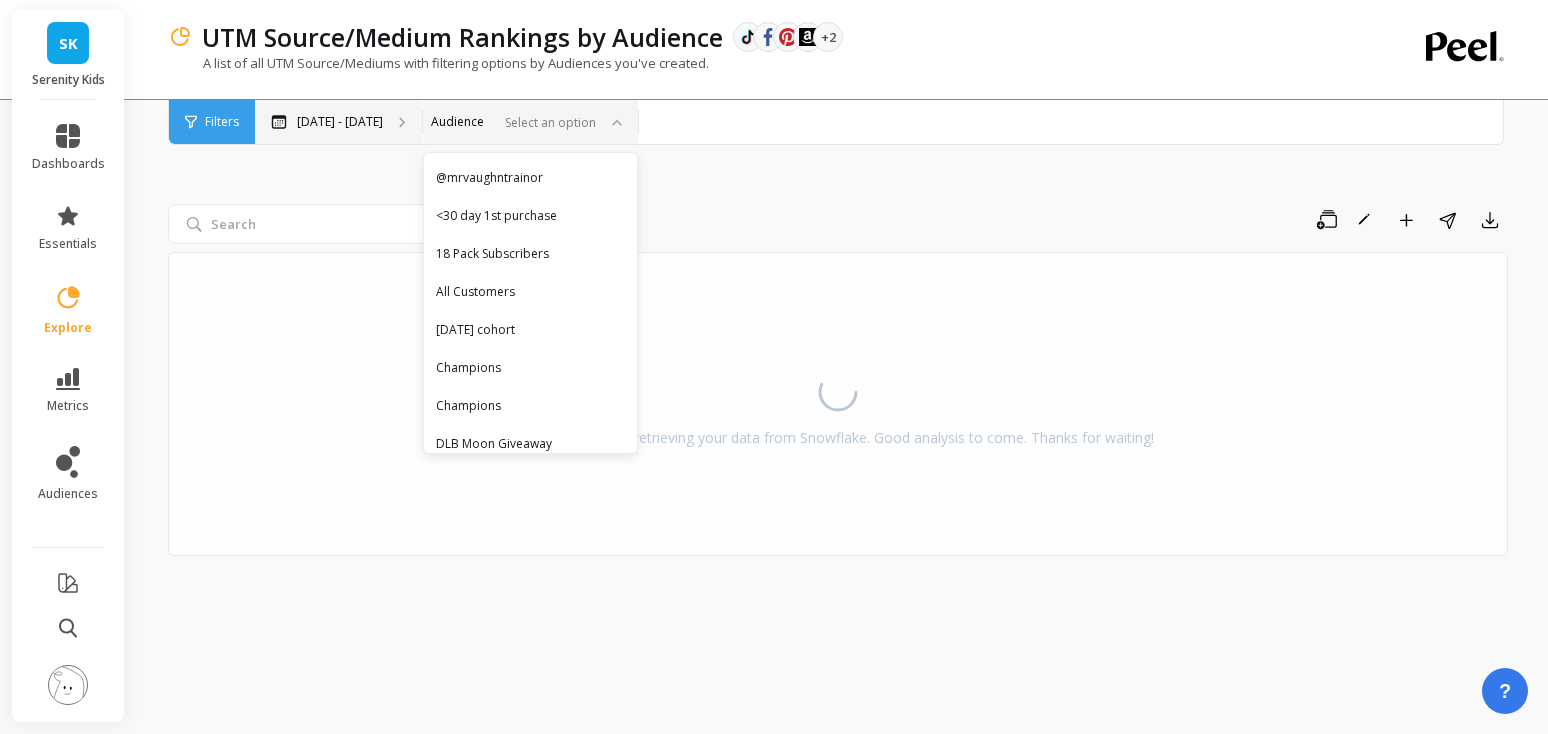 click on "[DATE] - [DATE]" at bounding box center (340, 122) 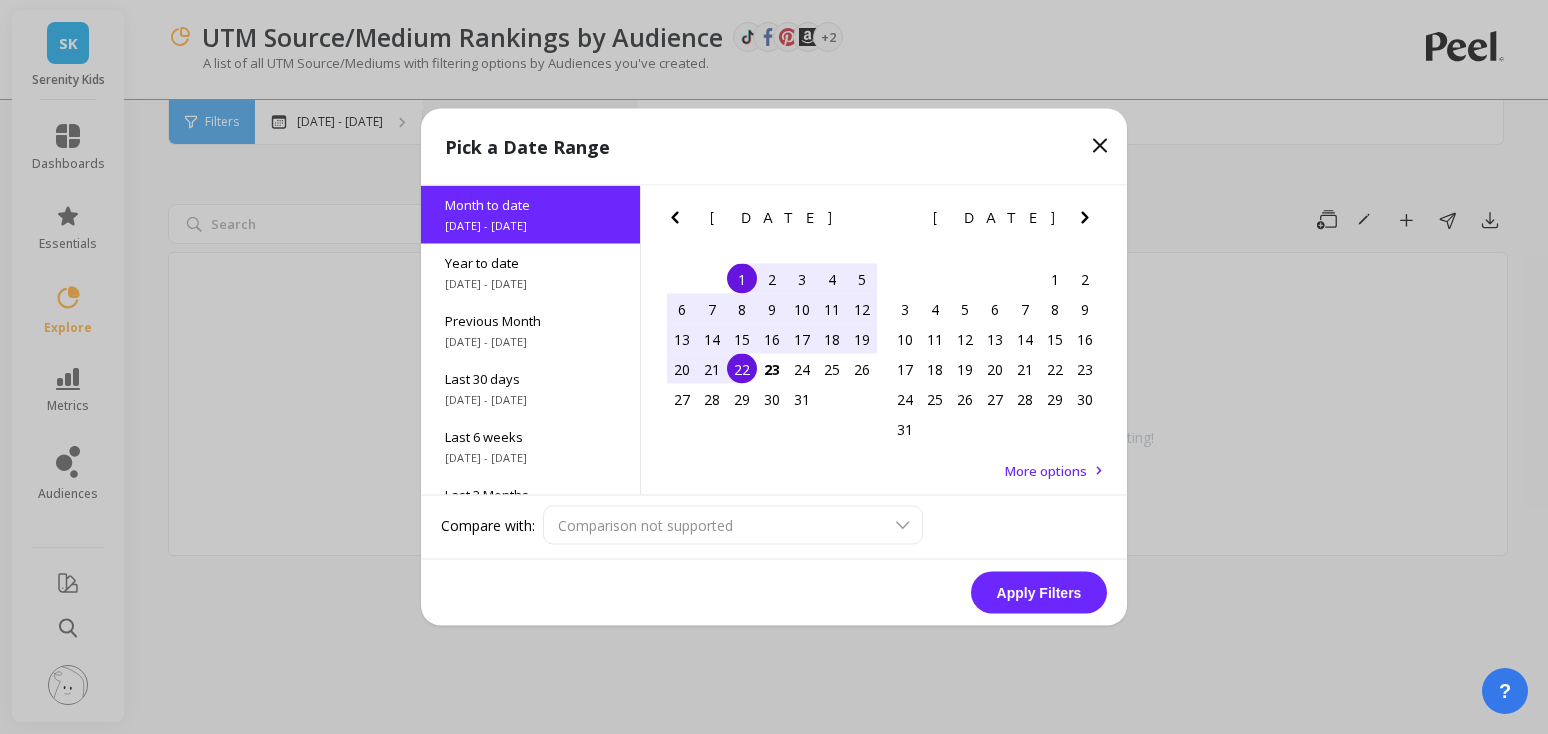 click 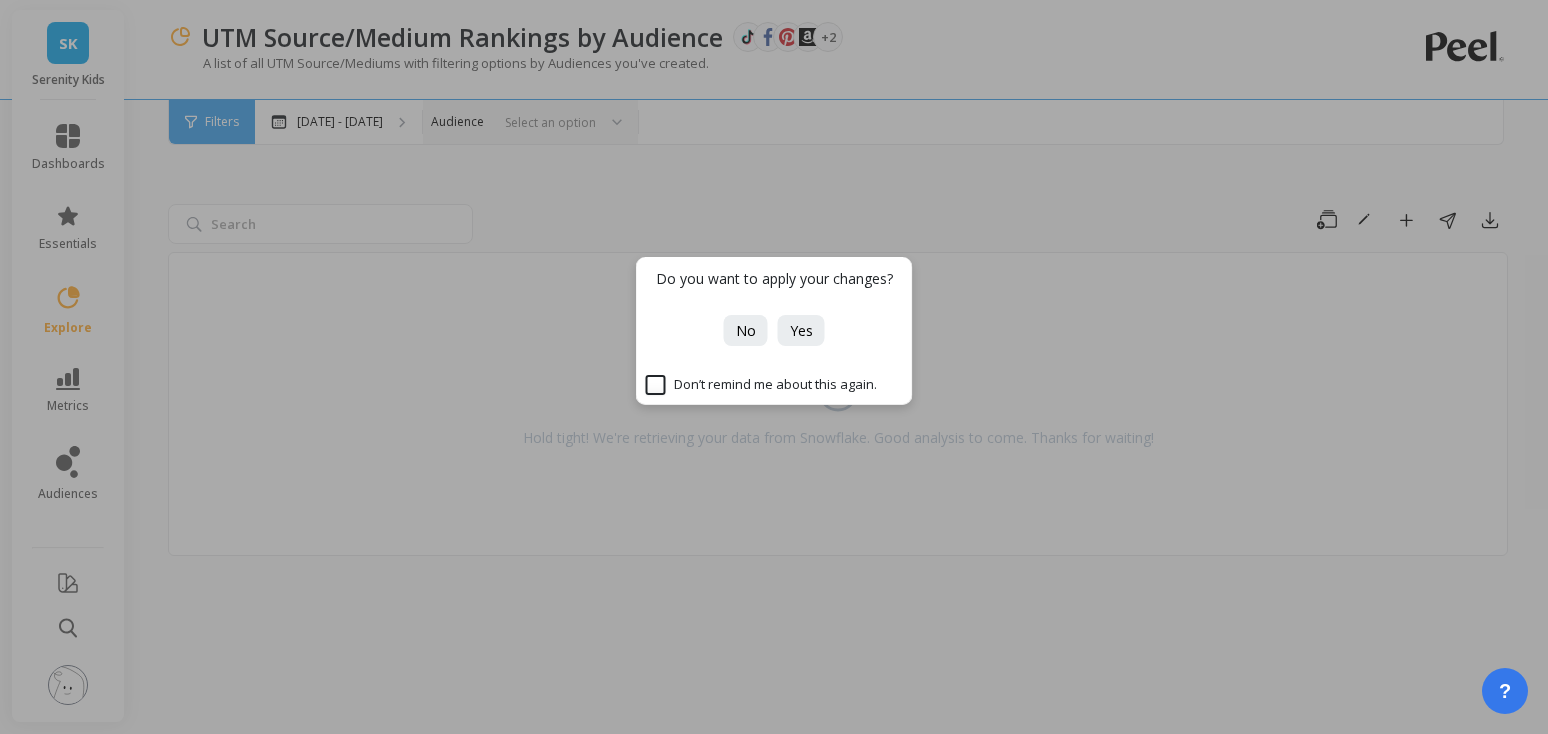 click on "Do you want to apply your changes?   No   Yes Don’t remind me about this again." at bounding box center [774, 367] 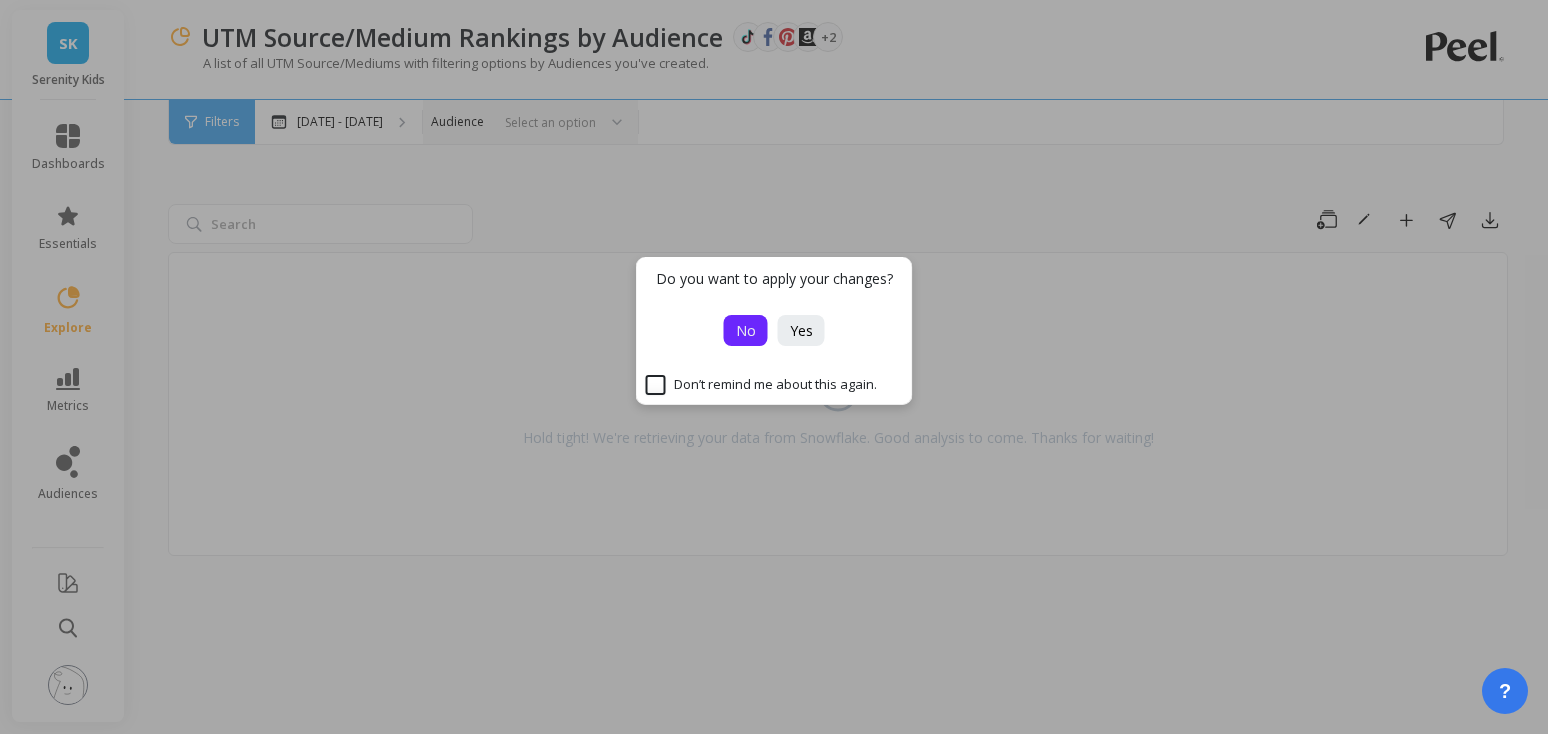 click on "No" at bounding box center (746, 330) 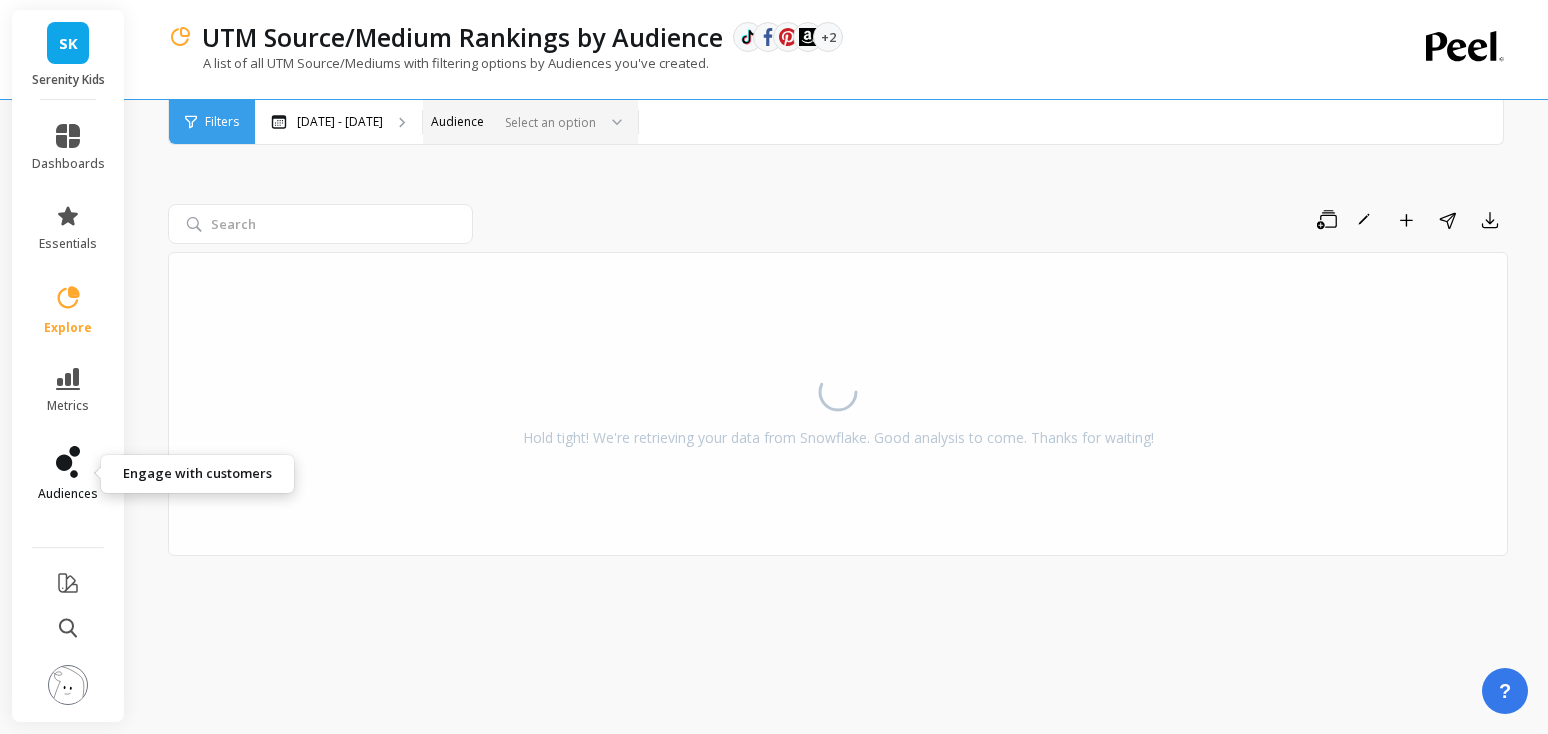 click 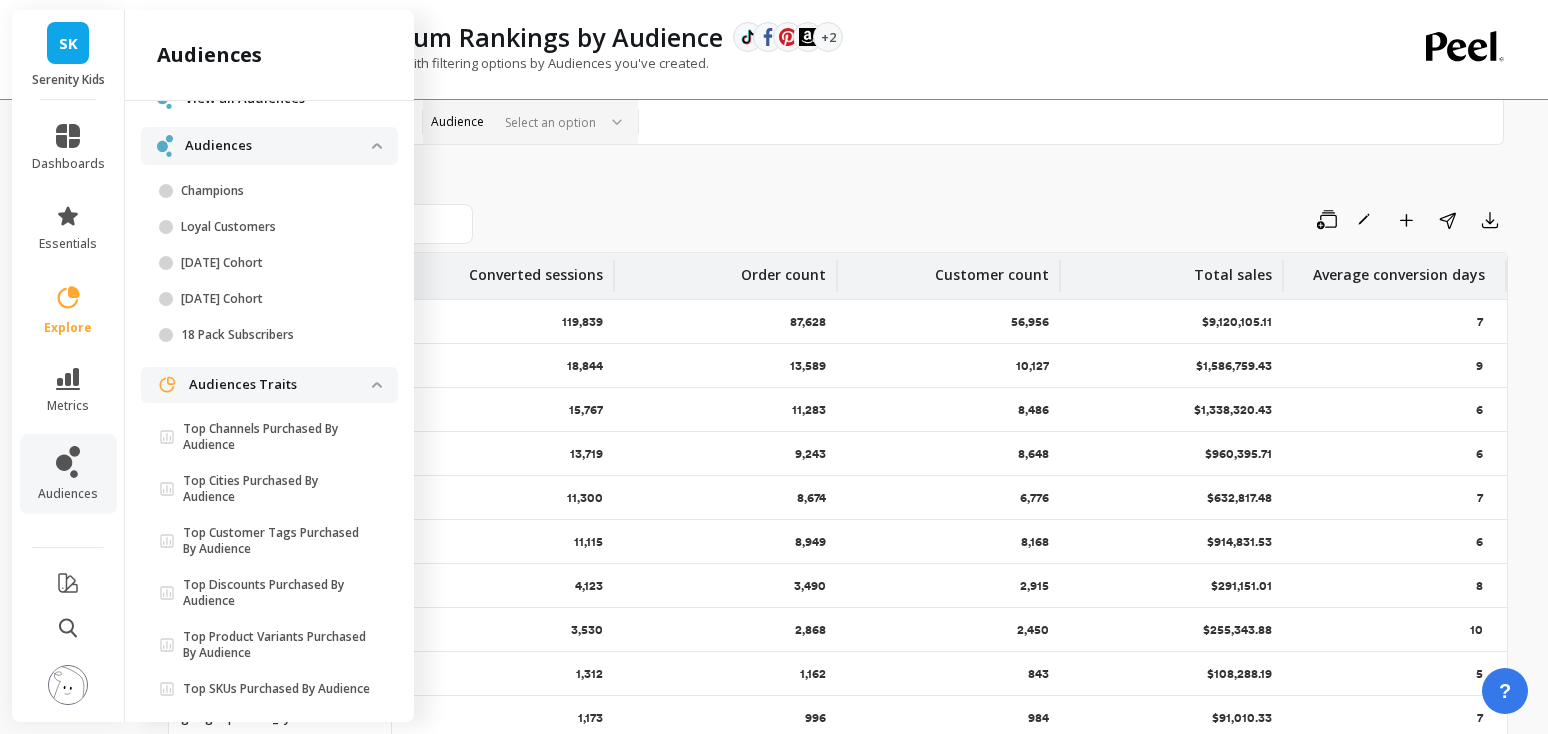 scroll, scrollTop: 123, scrollLeft: 0, axis: vertical 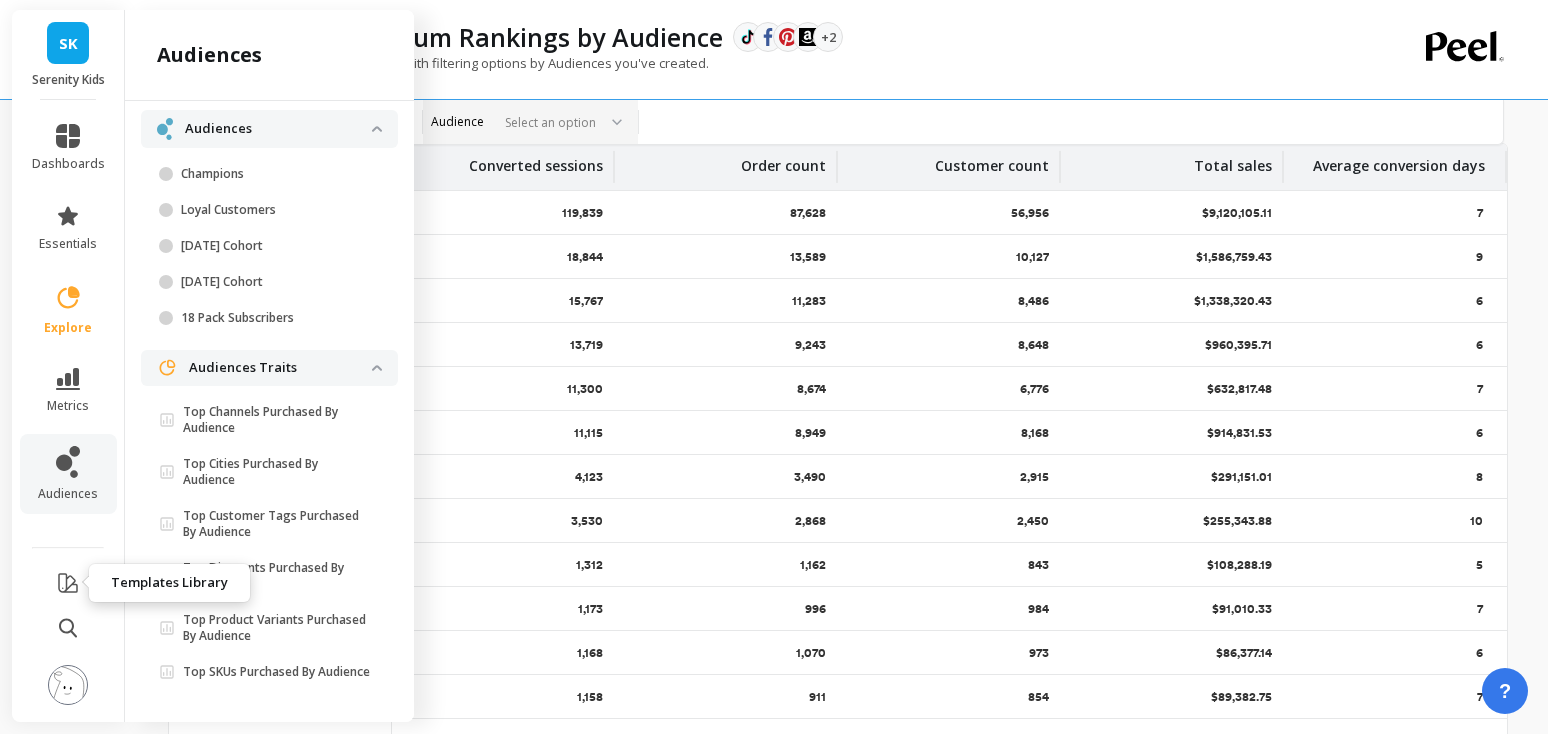 click 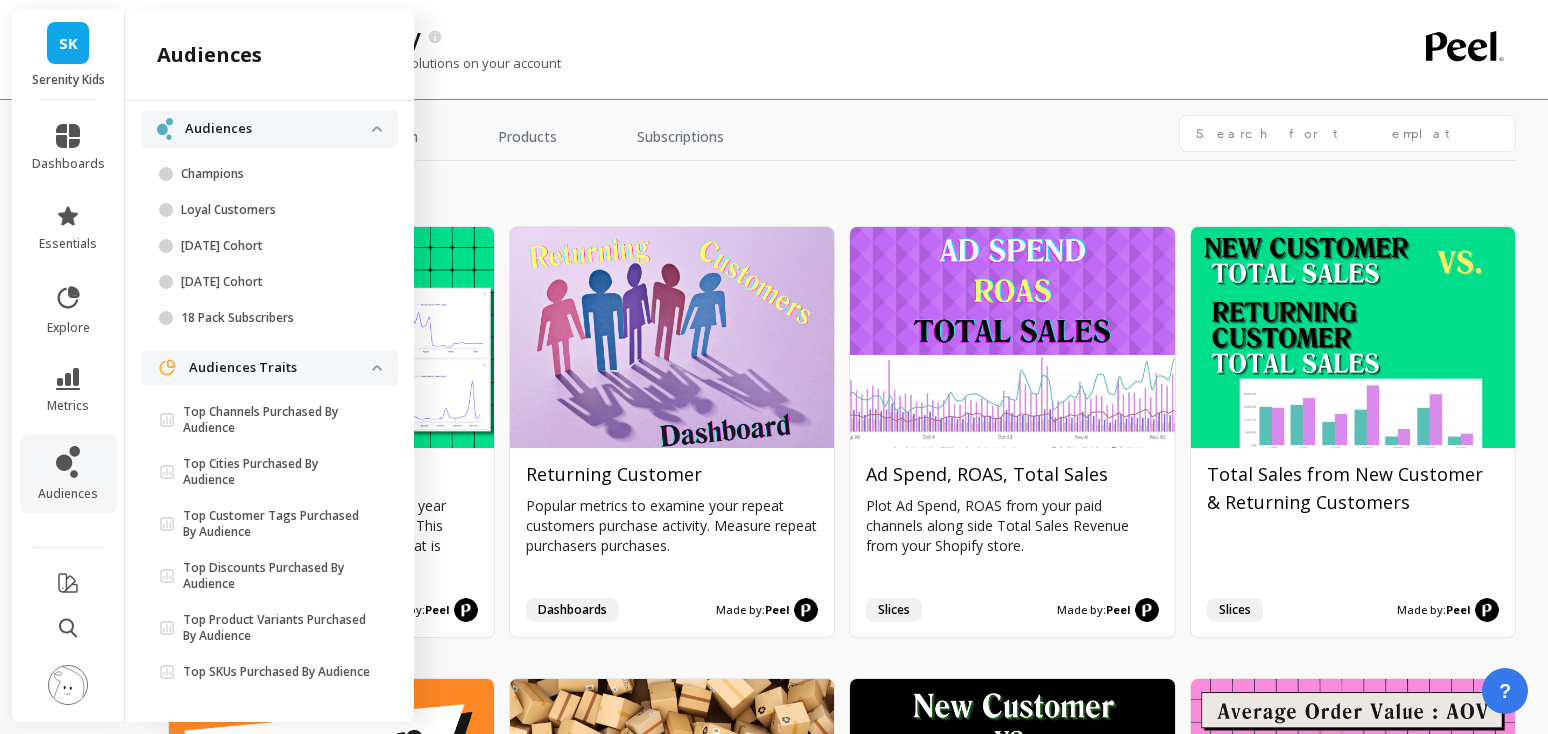 click on "growth" at bounding box center (842, 195) 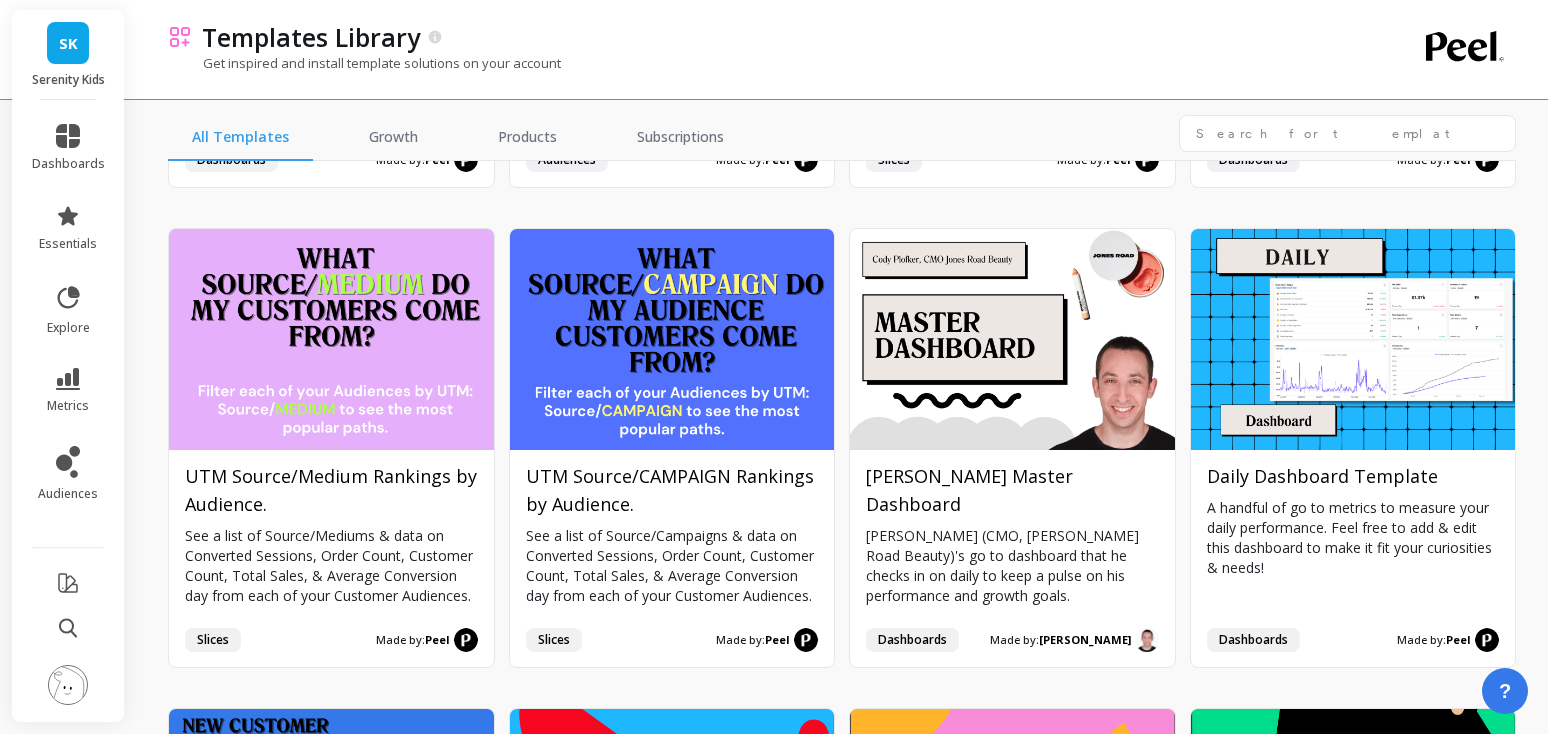 scroll, scrollTop: 976, scrollLeft: 0, axis: vertical 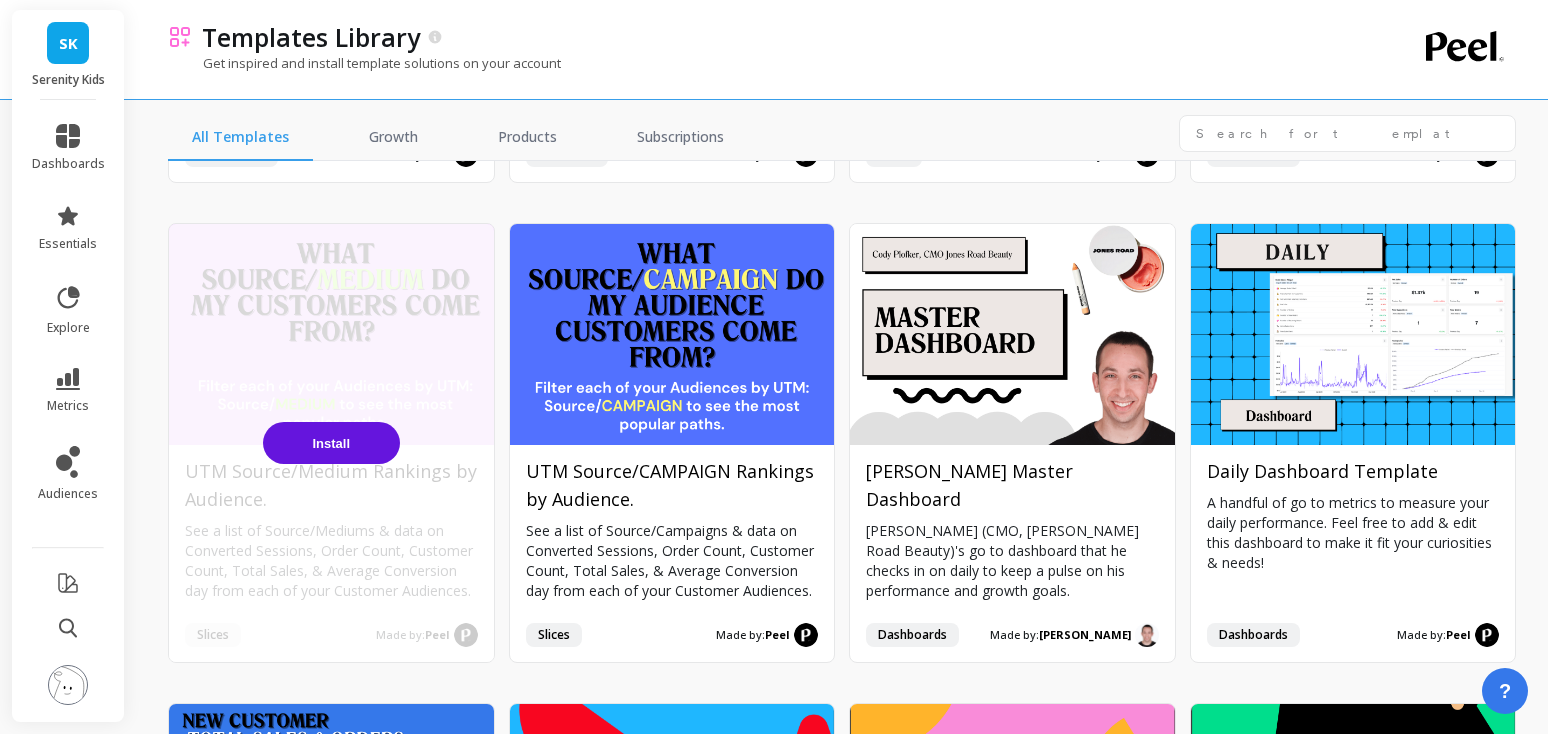 click on "Install" at bounding box center (331, 443) 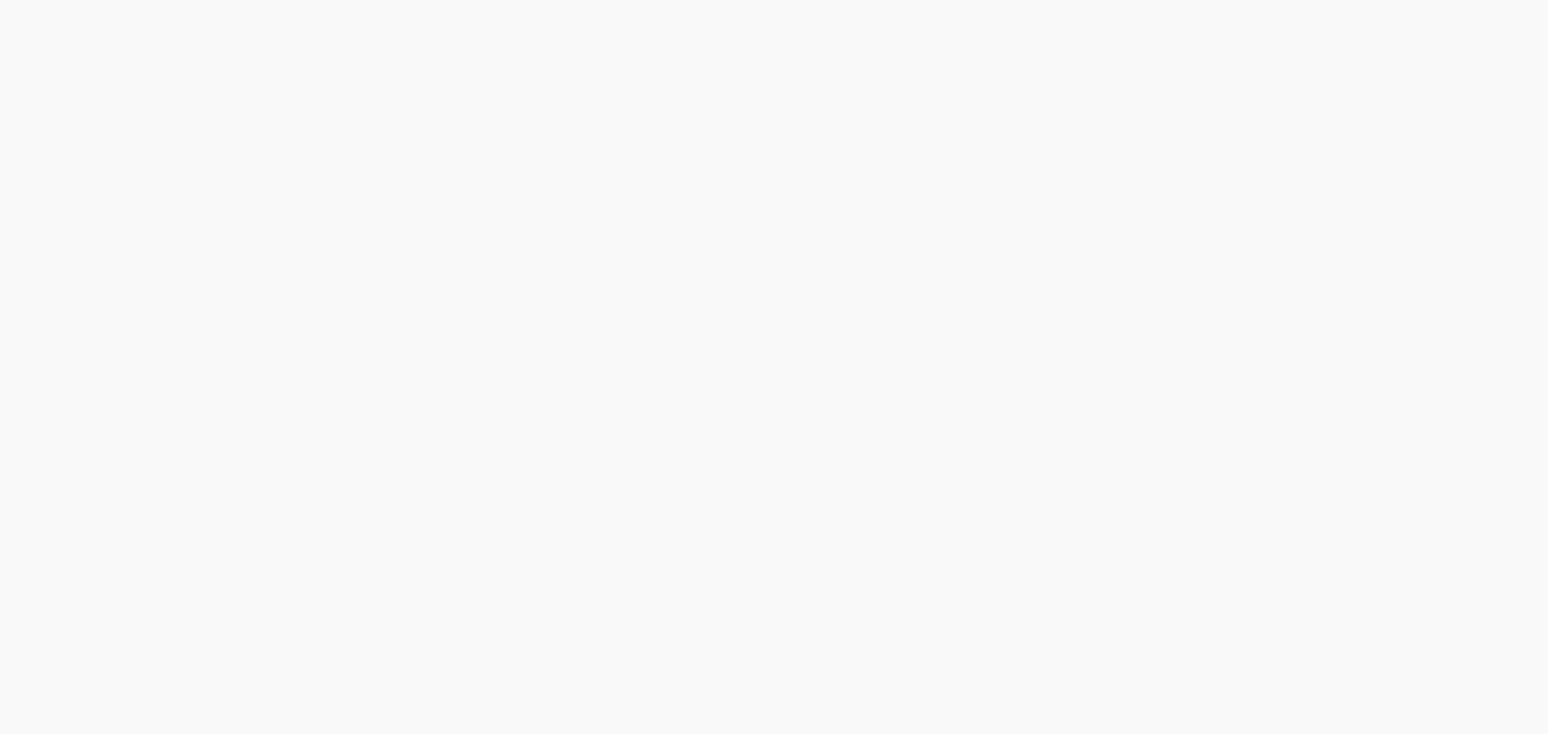 scroll, scrollTop: 0, scrollLeft: 0, axis: both 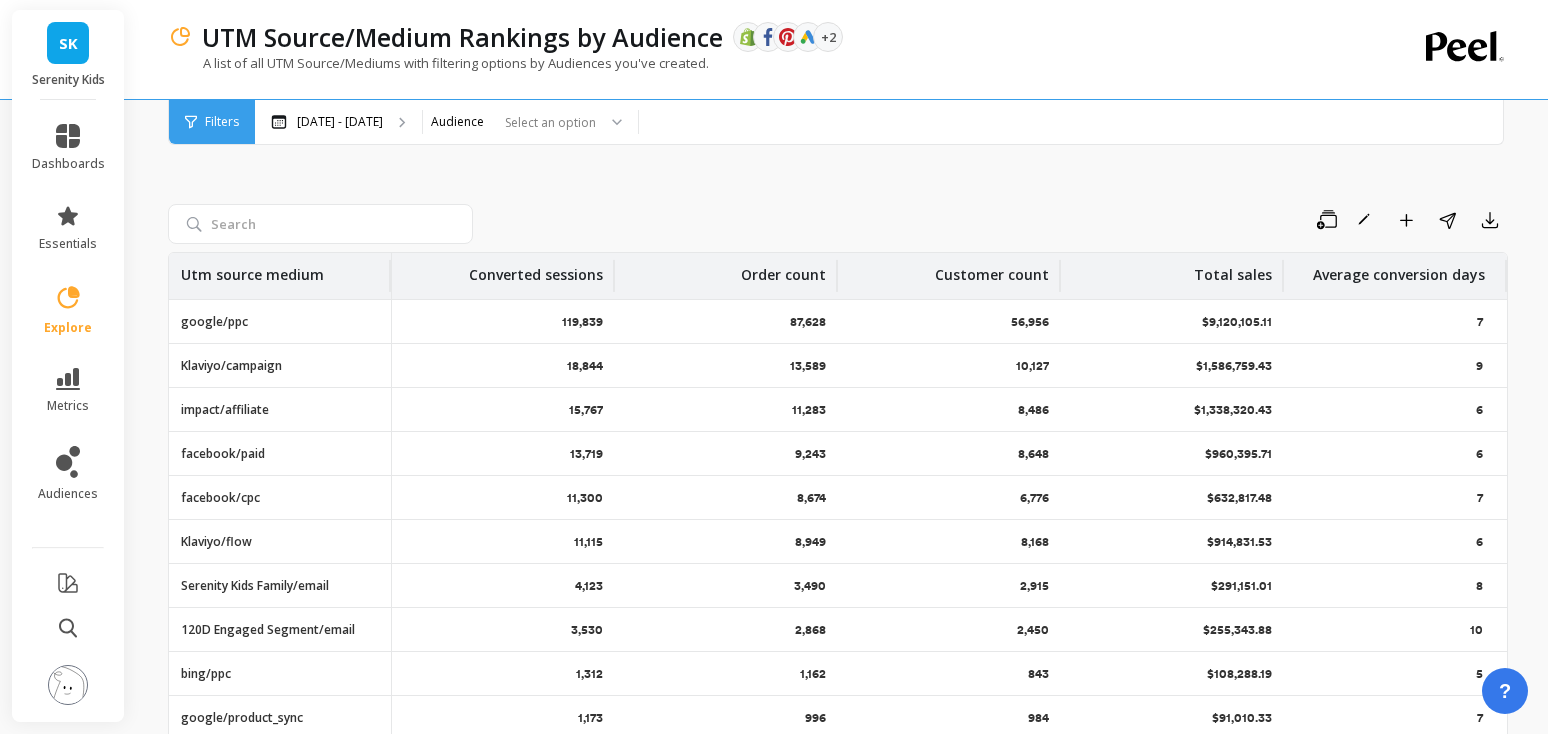 click on "Klaviyo/campaign" at bounding box center (280, 365) 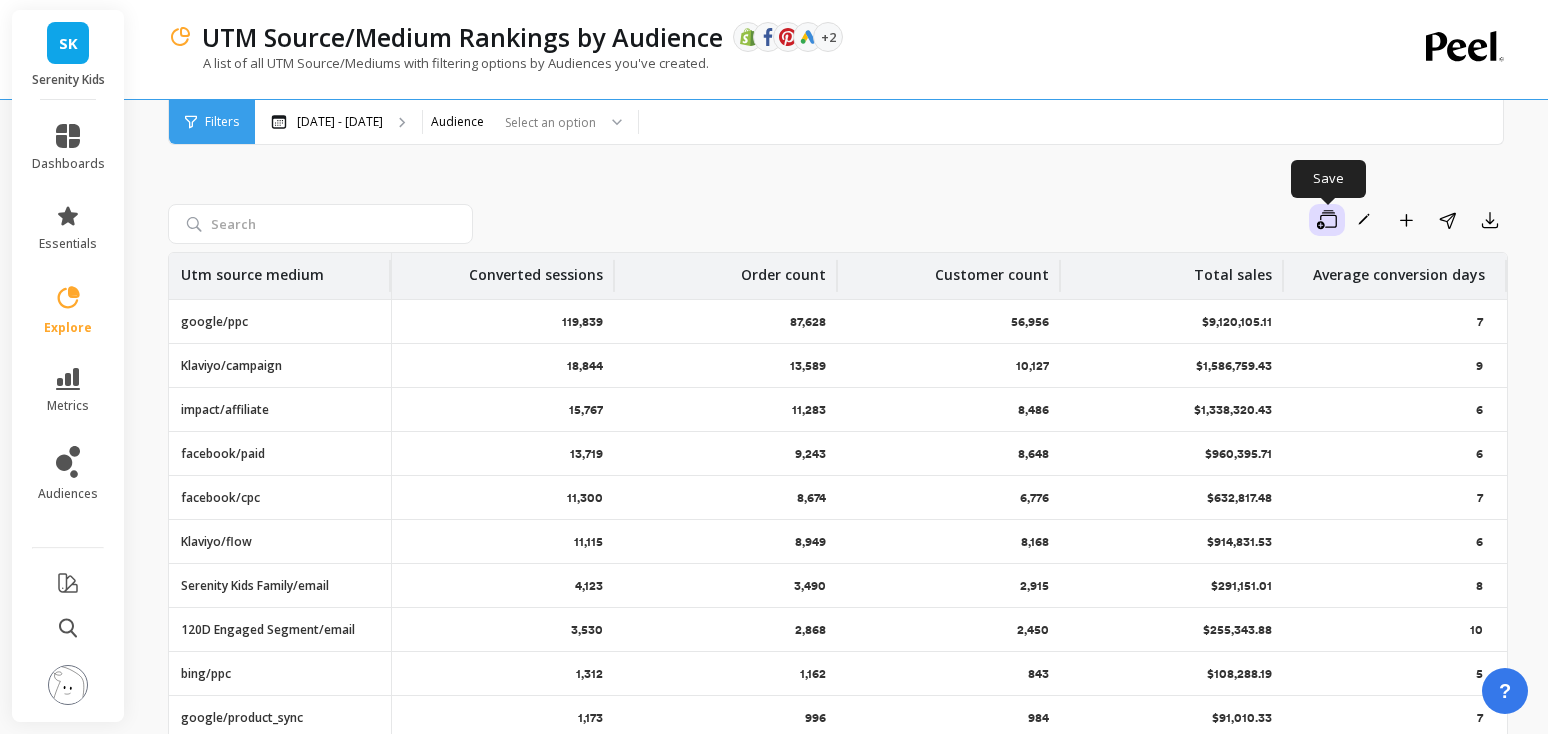 click 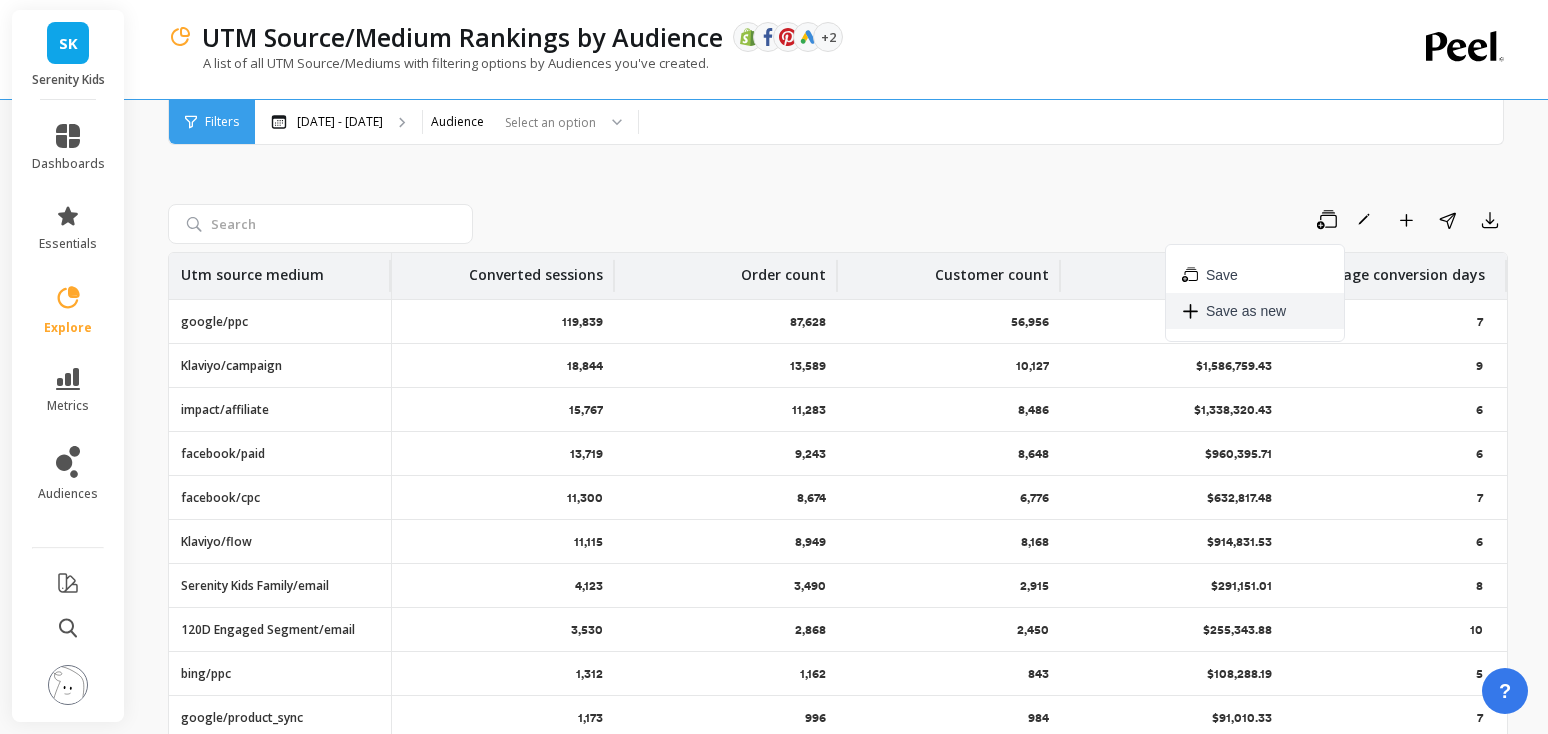 click on "Save as new" at bounding box center (1246, 311) 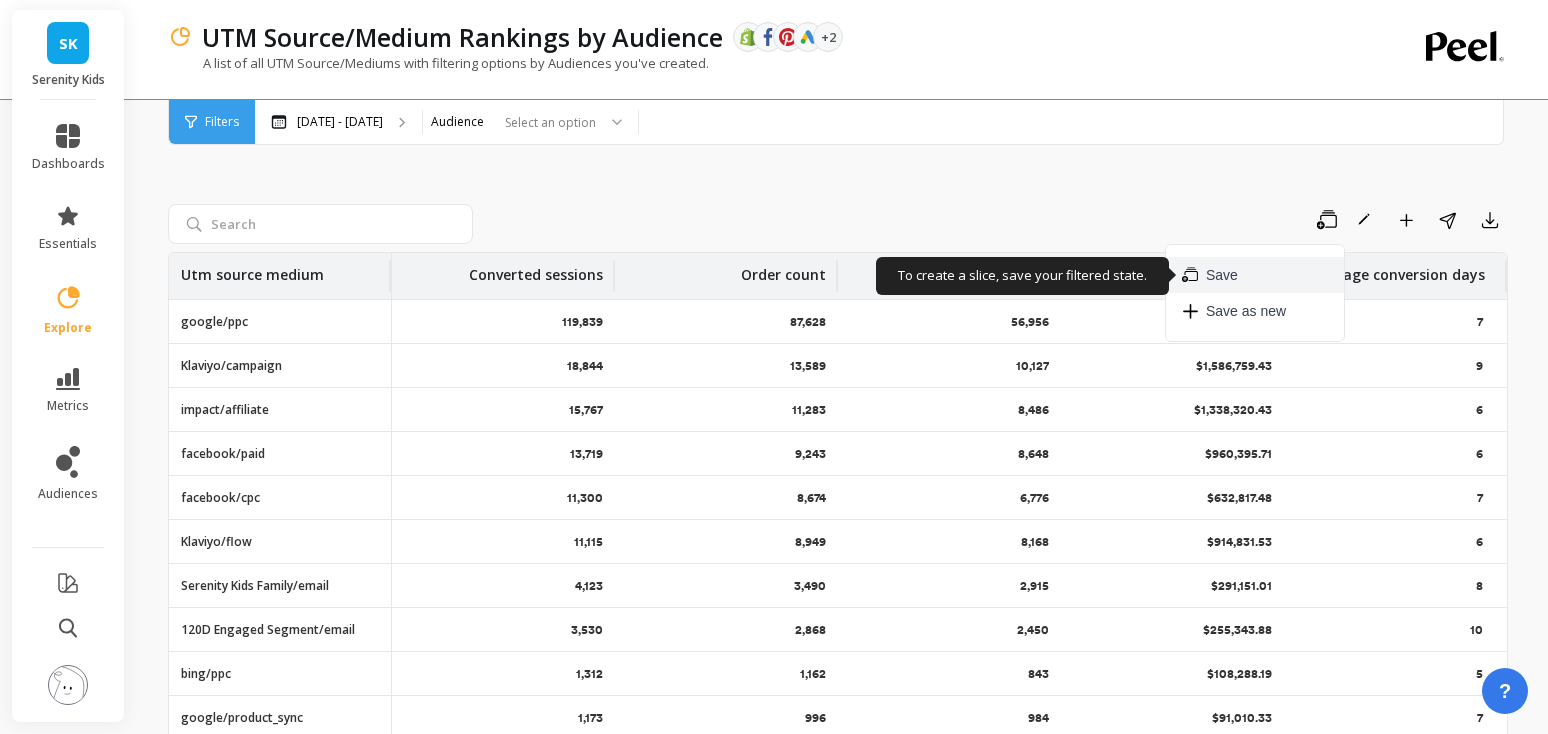 click at bounding box center [1190, 275] 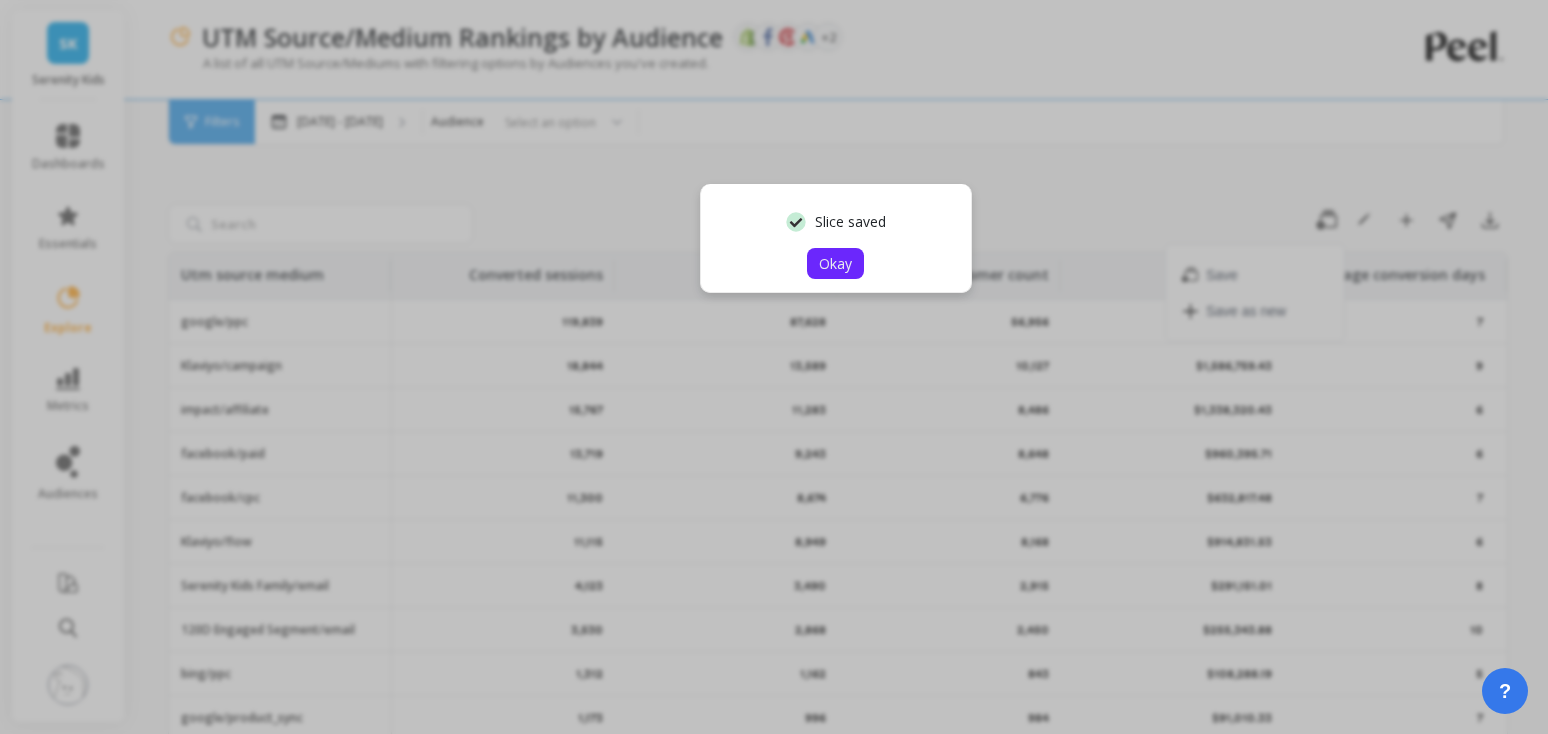 click on "Okay" at bounding box center (835, 263) 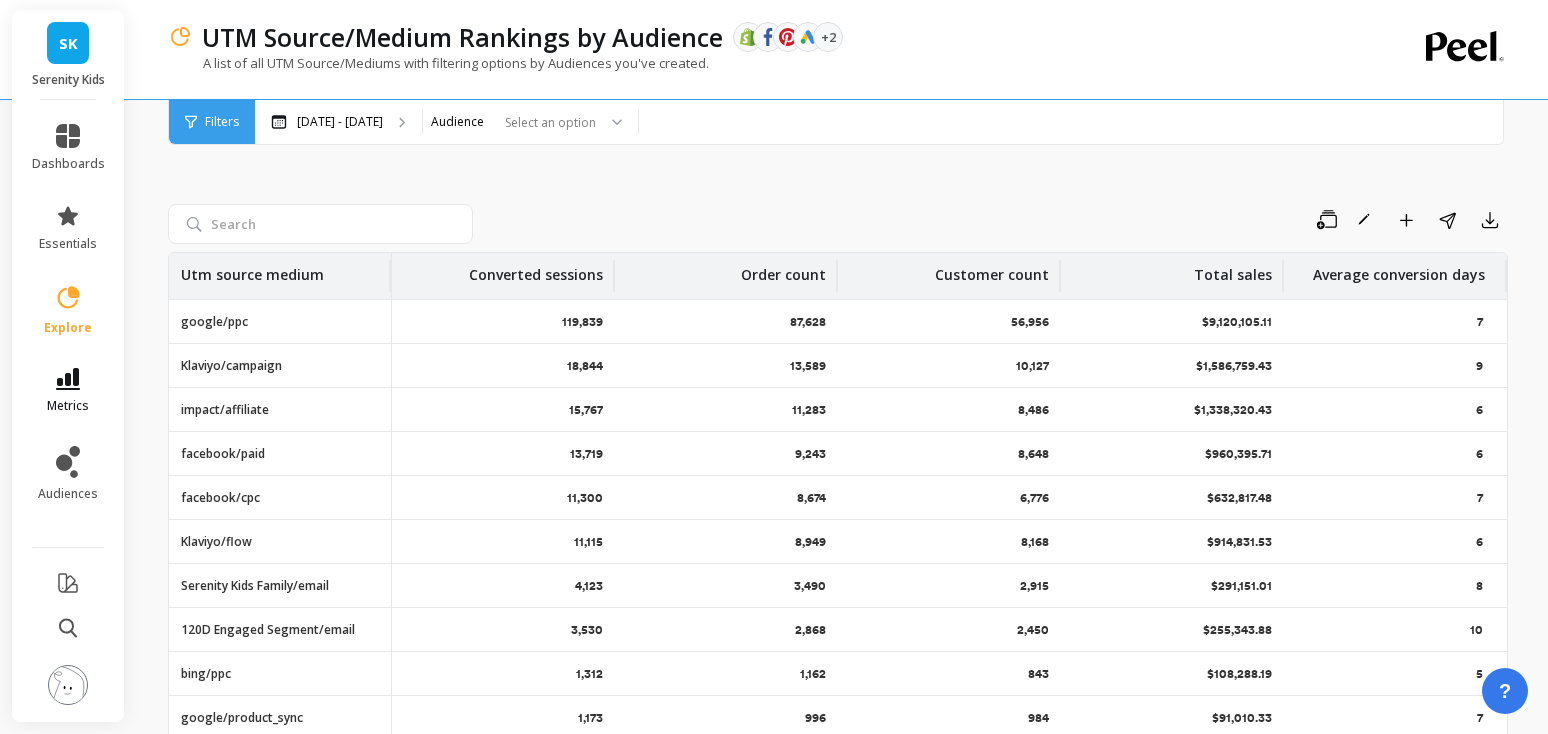 click 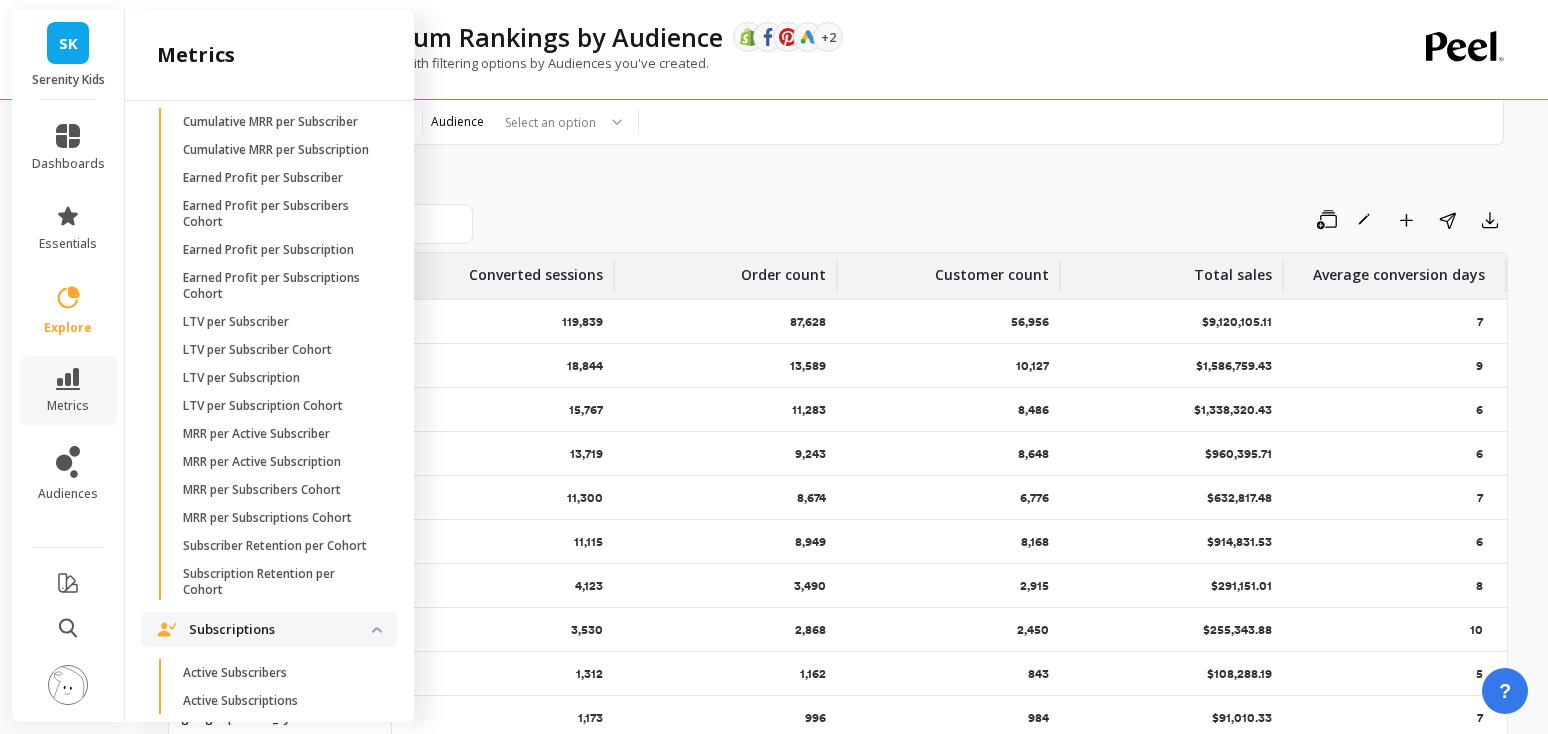 scroll, scrollTop: 2647, scrollLeft: 0, axis: vertical 